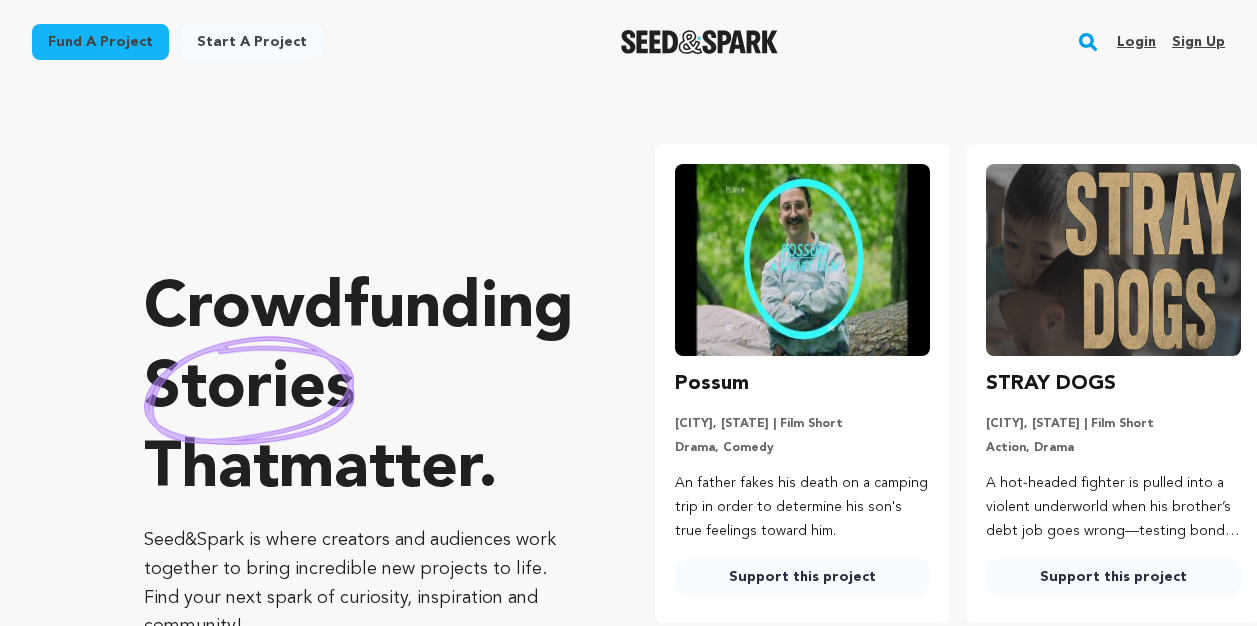 scroll, scrollTop: 0, scrollLeft: 0, axis: both 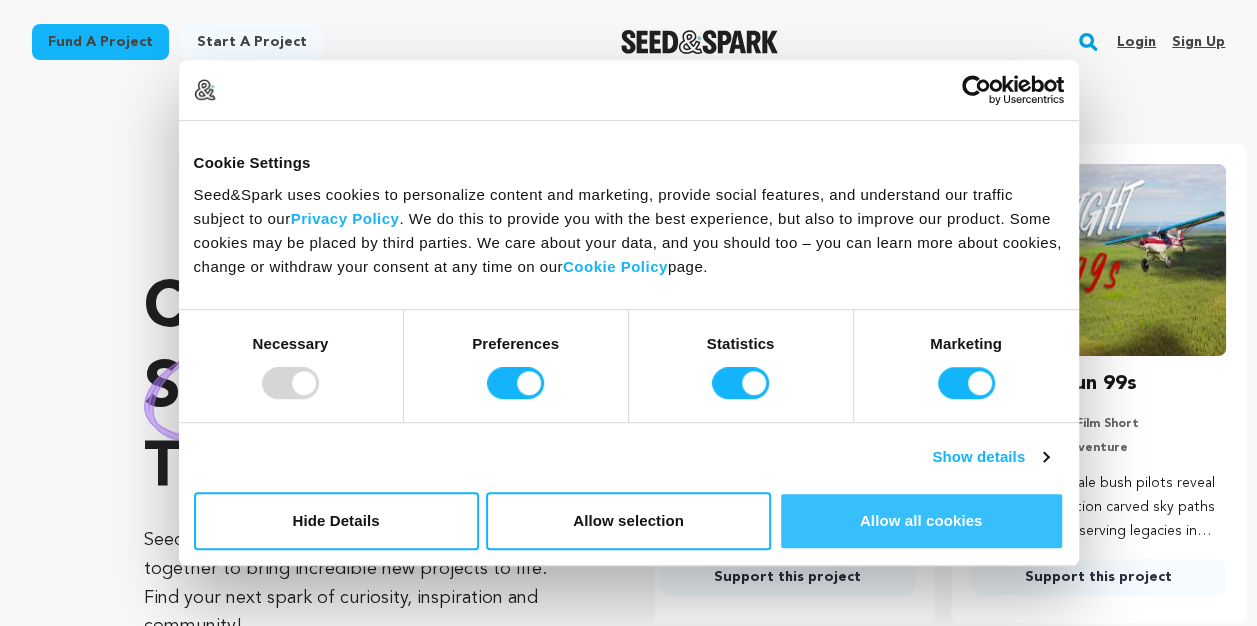 click on "Allow all cookies" at bounding box center (921, 521) 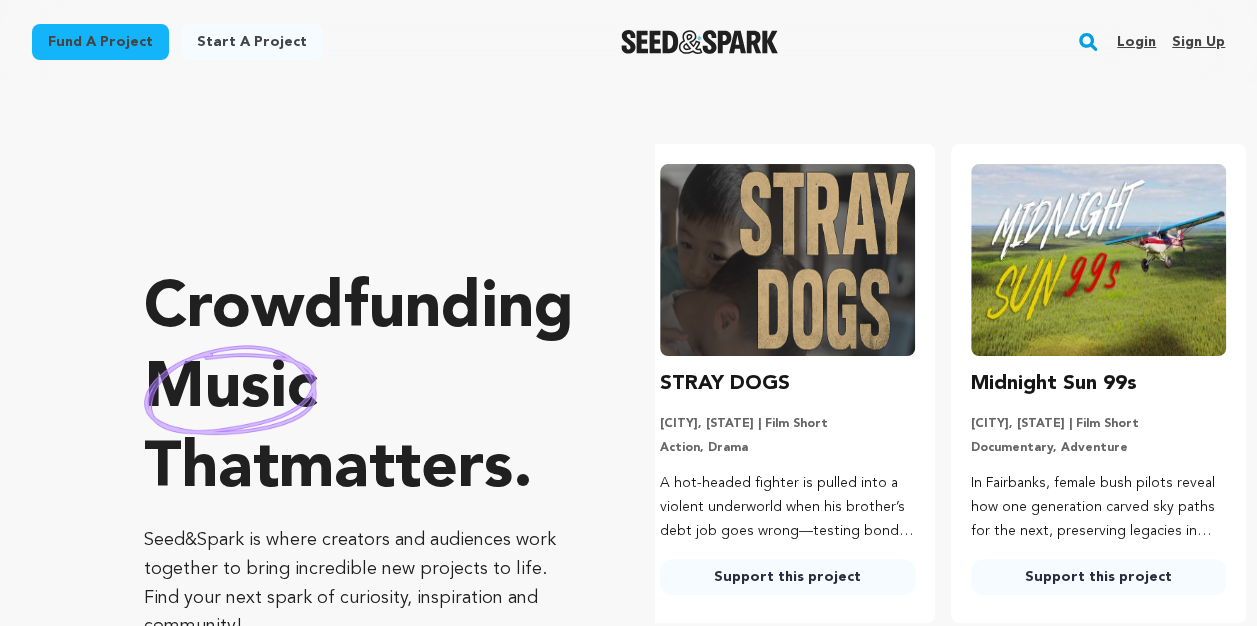 click on "Start a project" at bounding box center [252, 42] 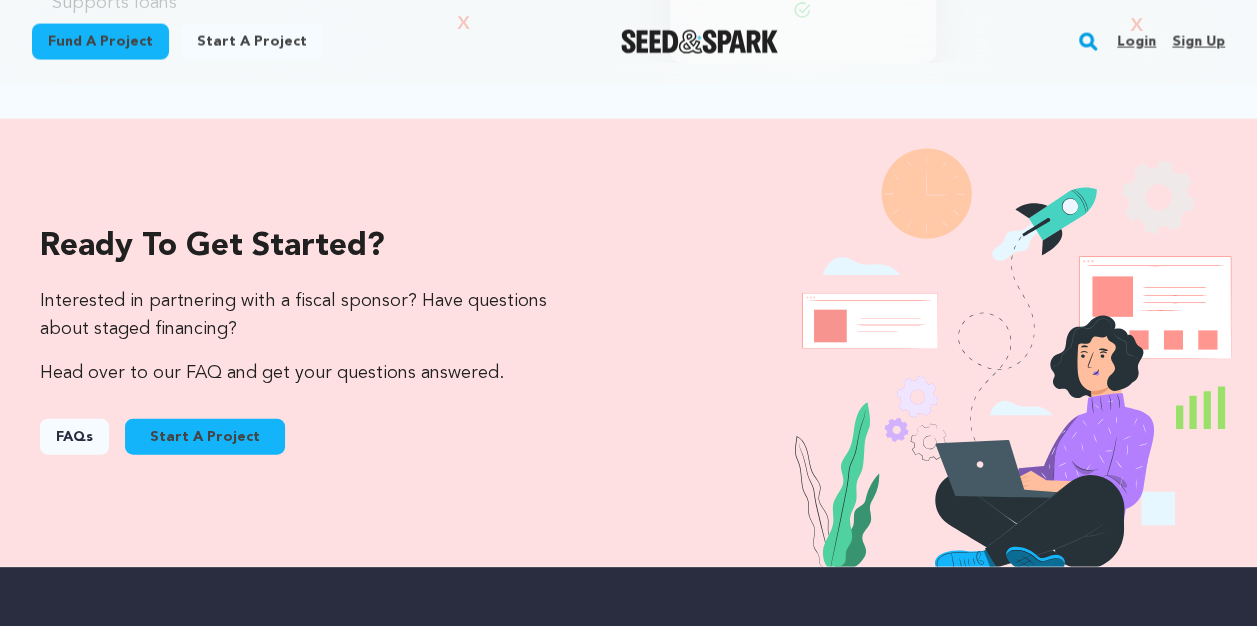 scroll, scrollTop: 2050, scrollLeft: 0, axis: vertical 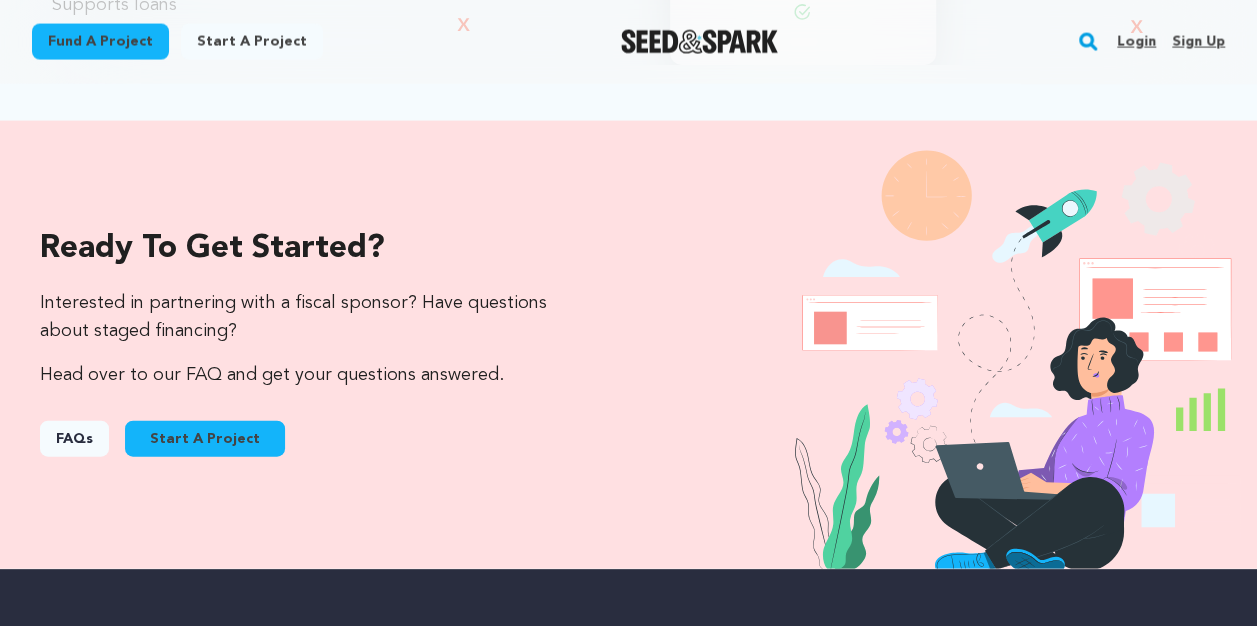 click on "FAQs" at bounding box center (74, 439) 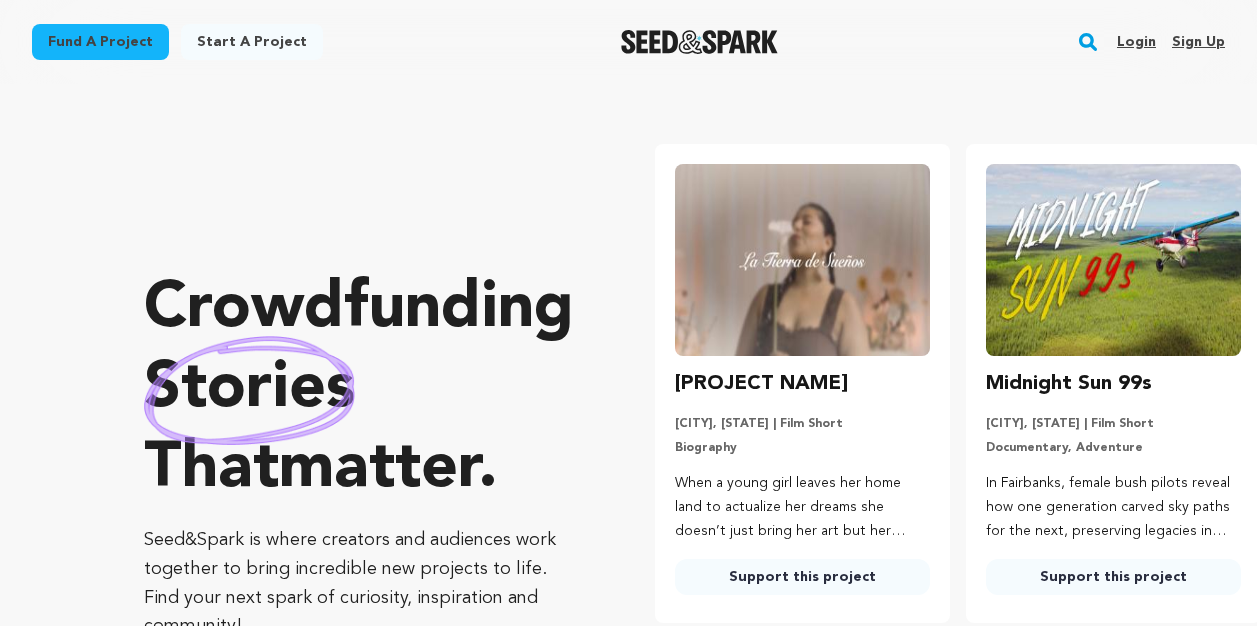 scroll, scrollTop: 0, scrollLeft: 0, axis: both 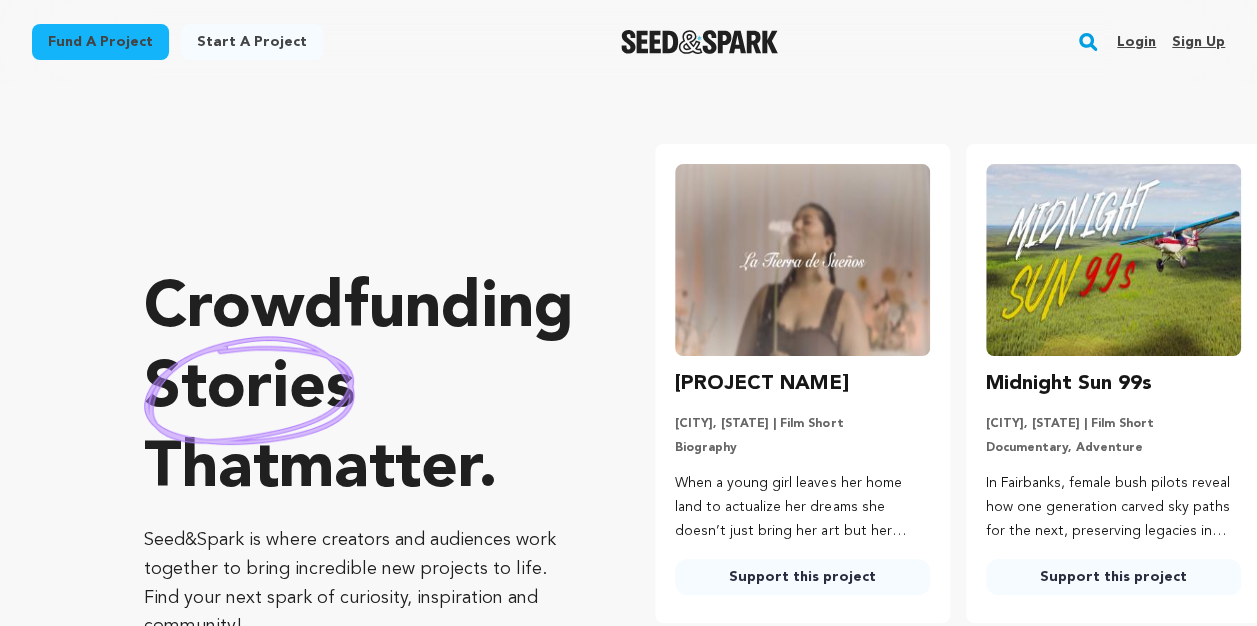click on "Start a project" at bounding box center (252, 42) 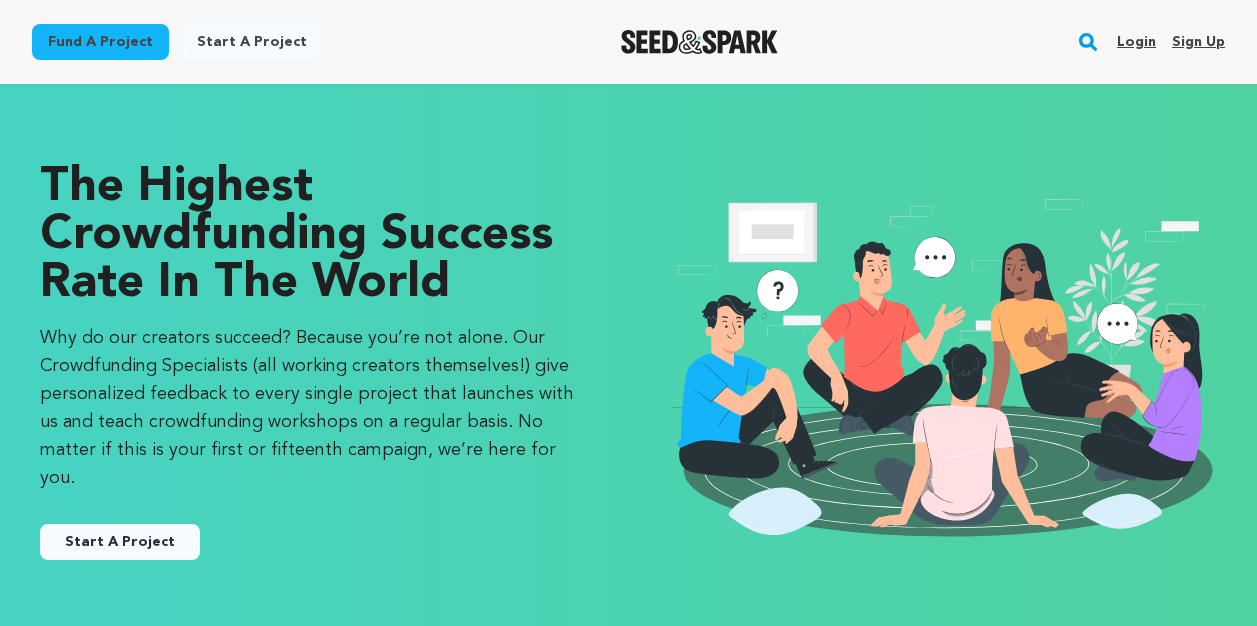 scroll, scrollTop: 0, scrollLeft: 0, axis: both 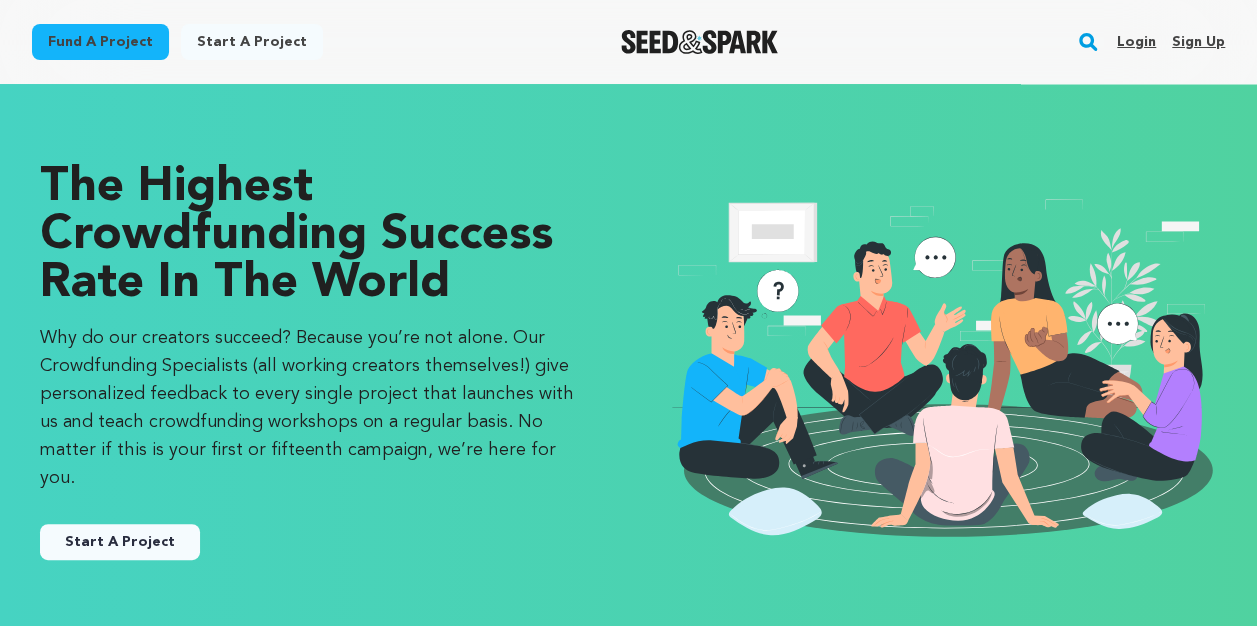 click on "Start A Project" at bounding box center (120, 542) 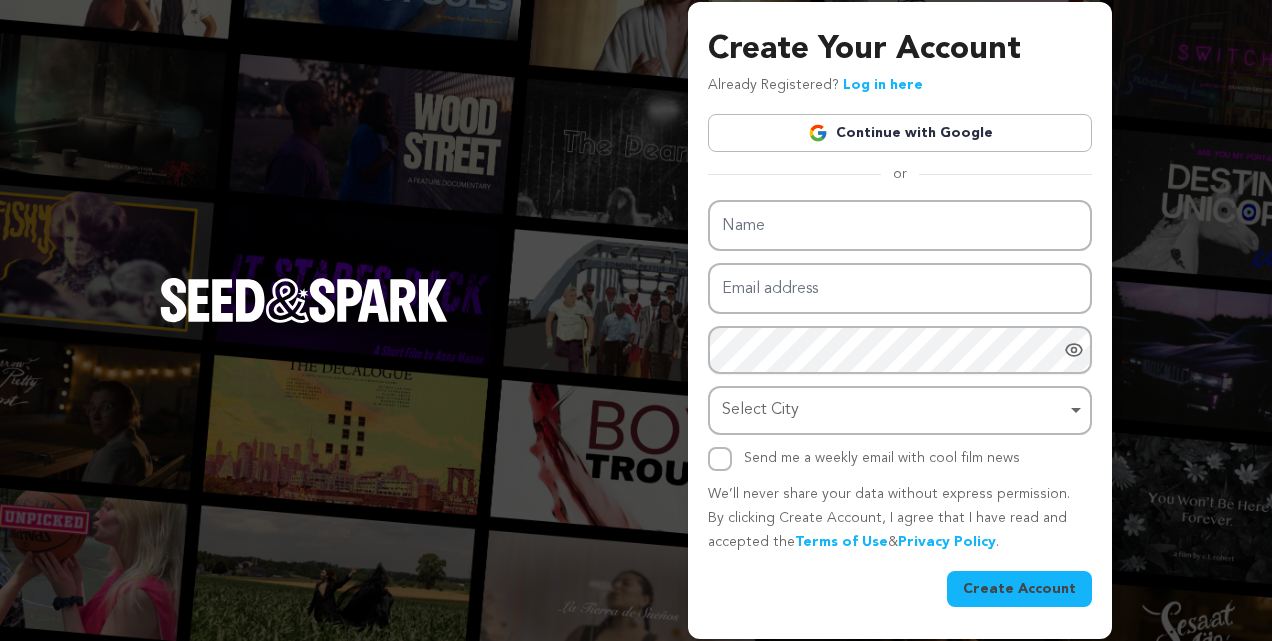 scroll, scrollTop: 0, scrollLeft: 0, axis: both 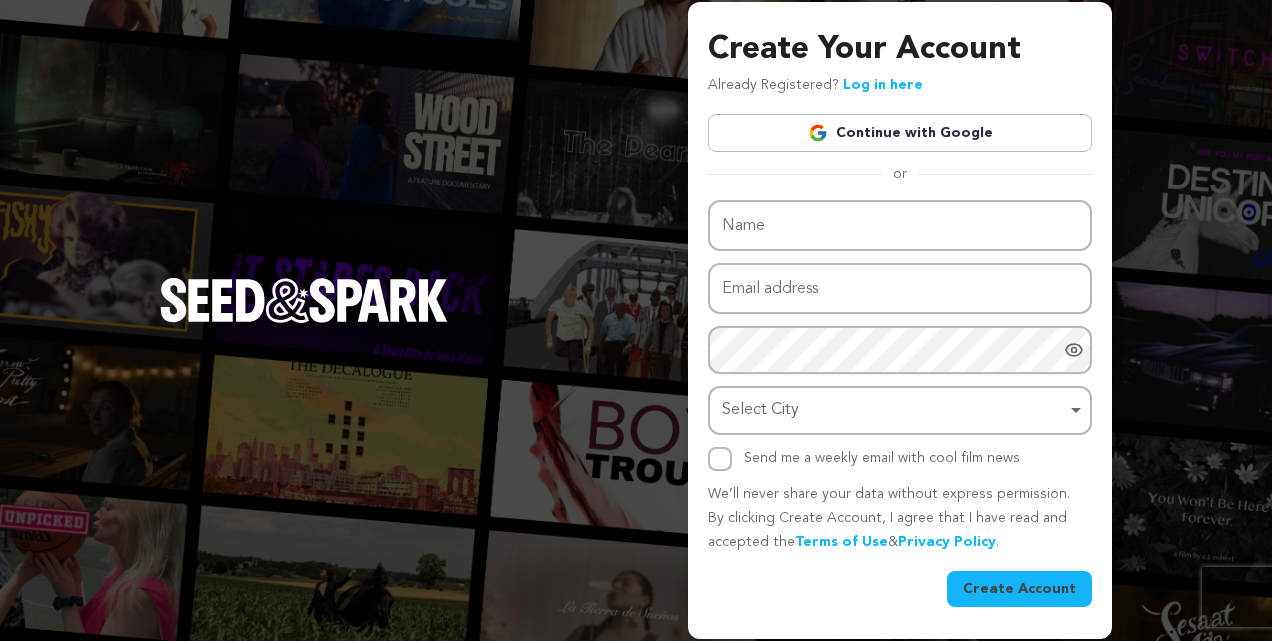 click on "Continue with Google" at bounding box center [900, 133] 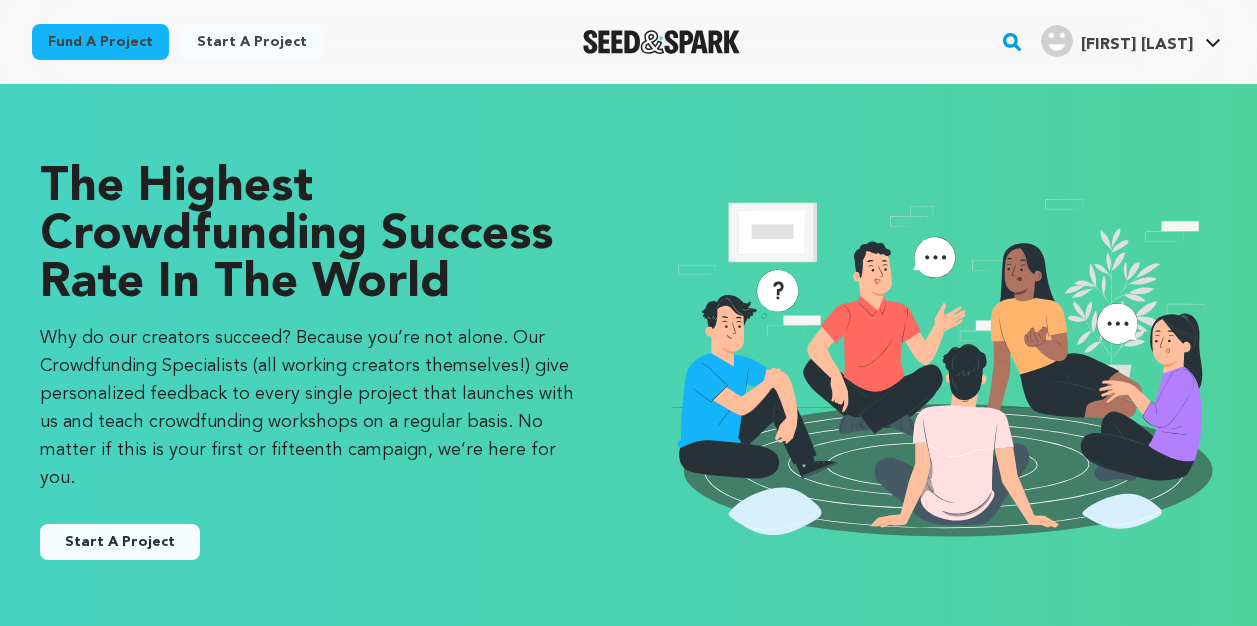scroll, scrollTop: 0, scrollLeft: 0, axis: both 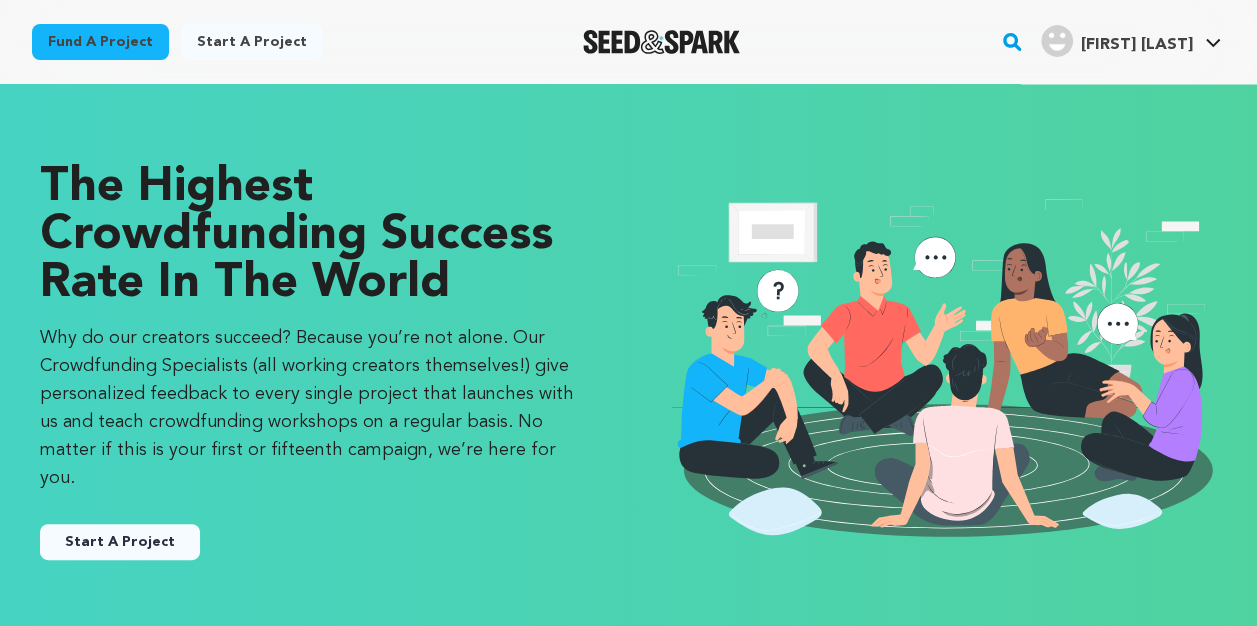 click on "Start A Project" at bounding box center [120, 542] 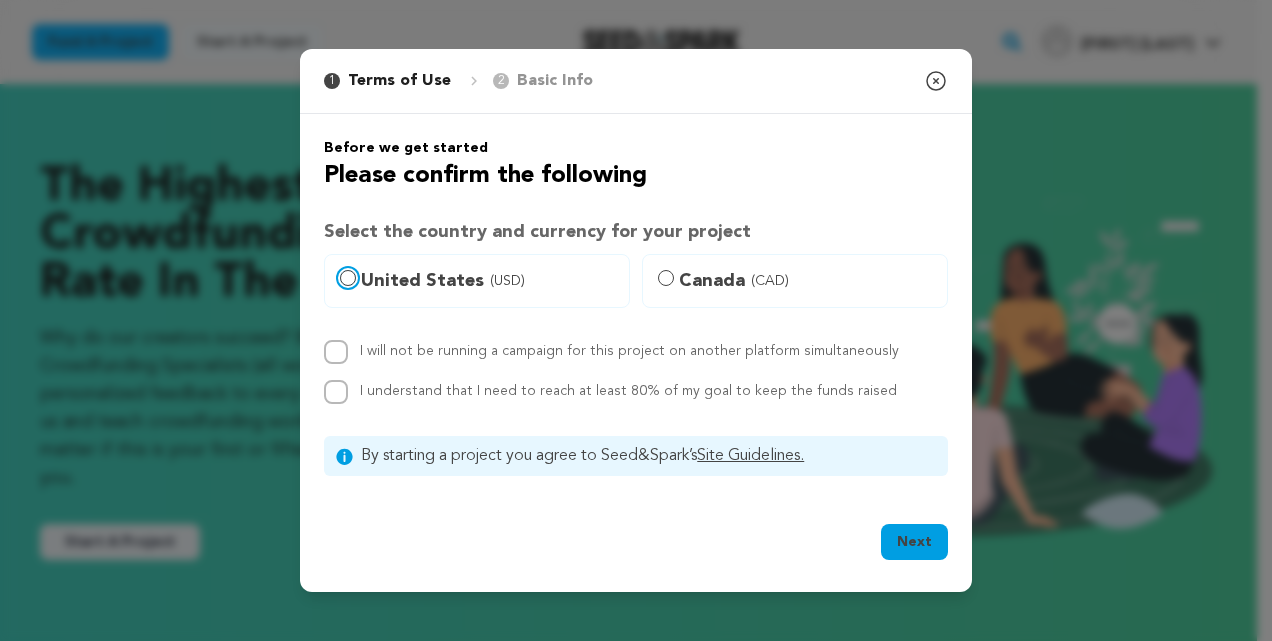 click on "United States
(USD)" at bounding box center (348, 278) 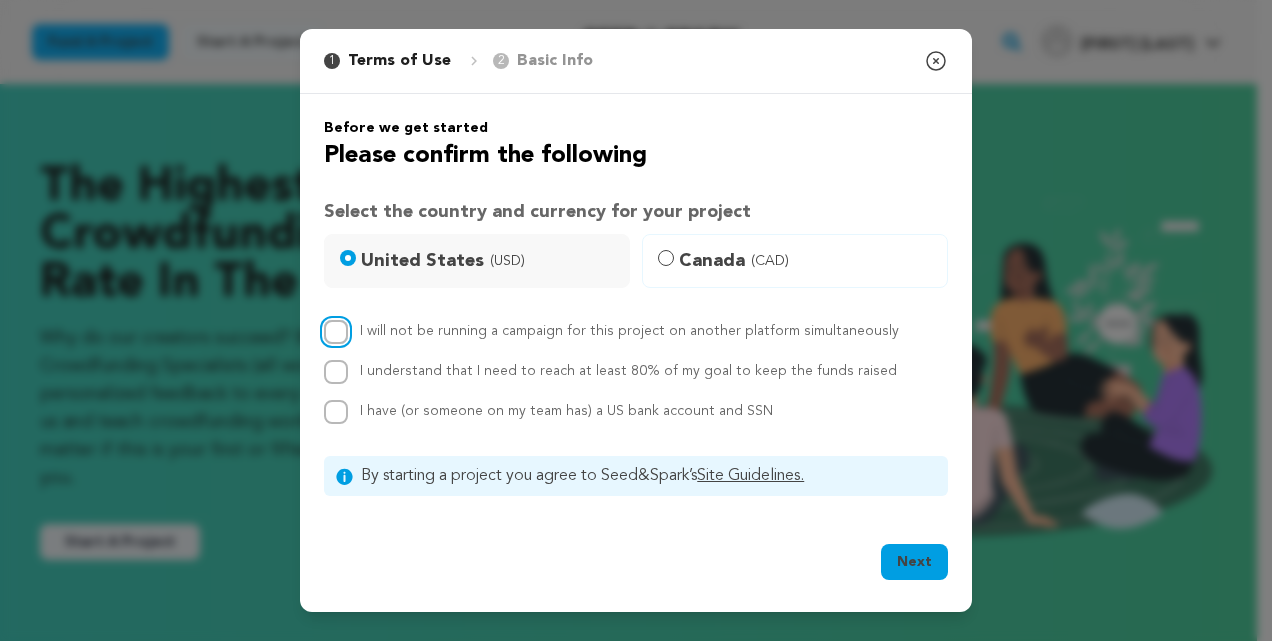 click on "I will not be running a campaign for this project on another platform
simultaneously" at bounding box center (336, 332) 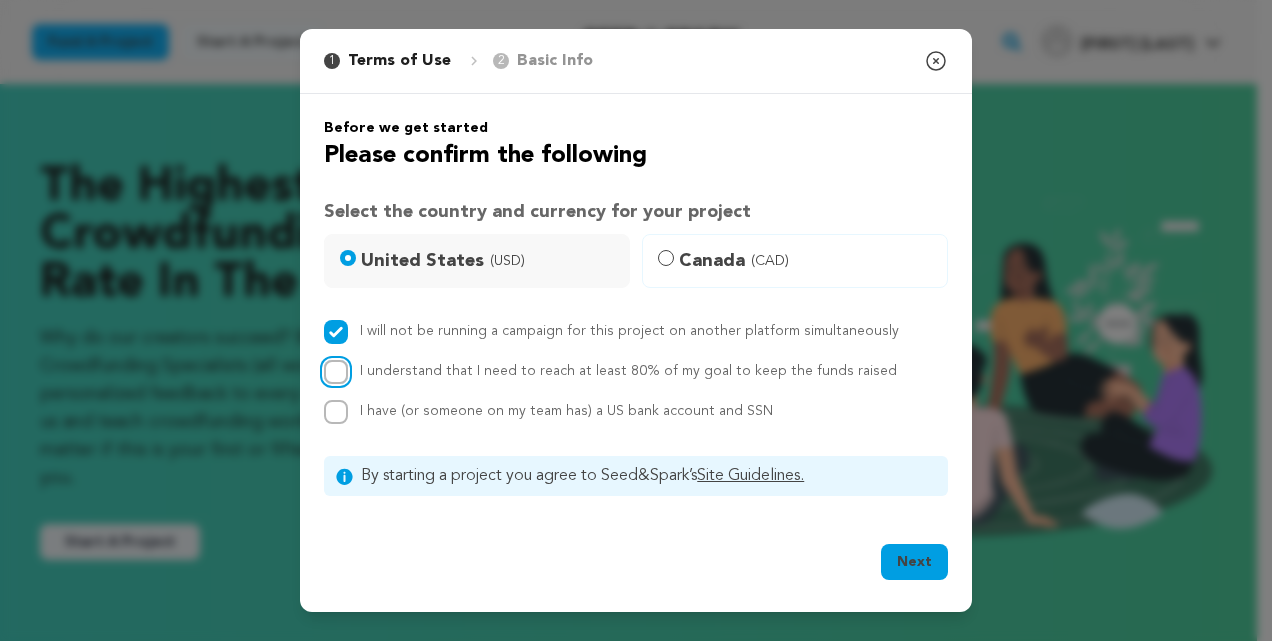 click on "I understand that I need to reach at least 80% of my goal to keep the
funds raised" at bounding box center [336, 372] 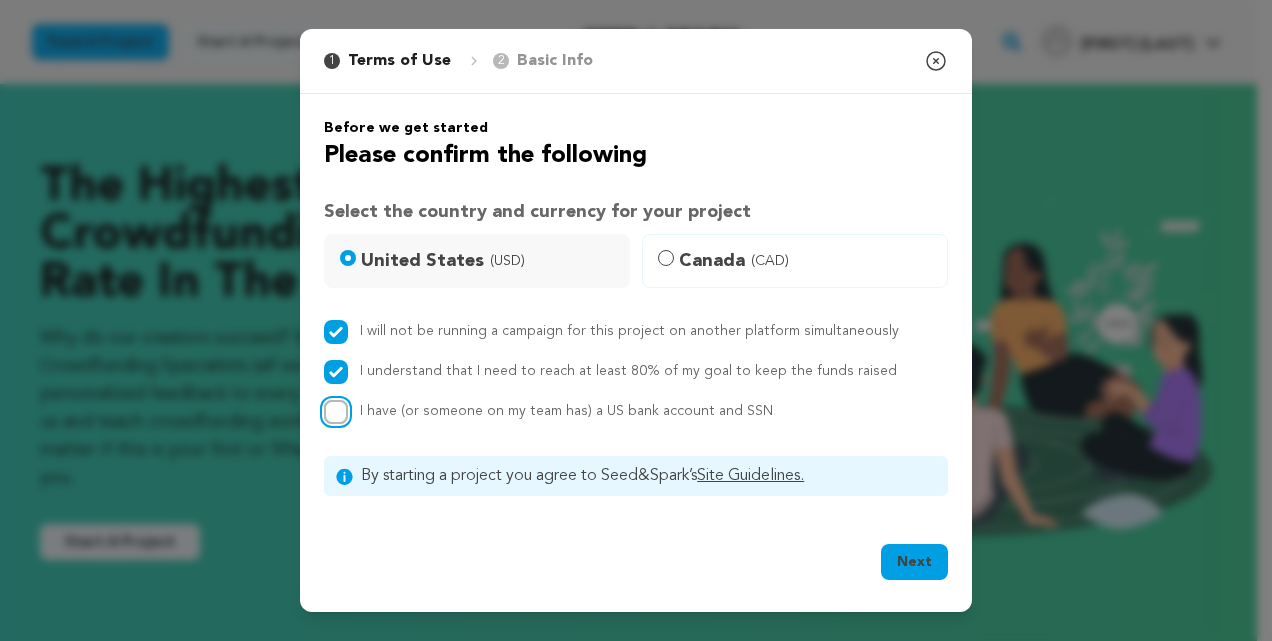 click on "I have (or someone on my team has) a US bank account and SSN" at bounding box center [336, 412] 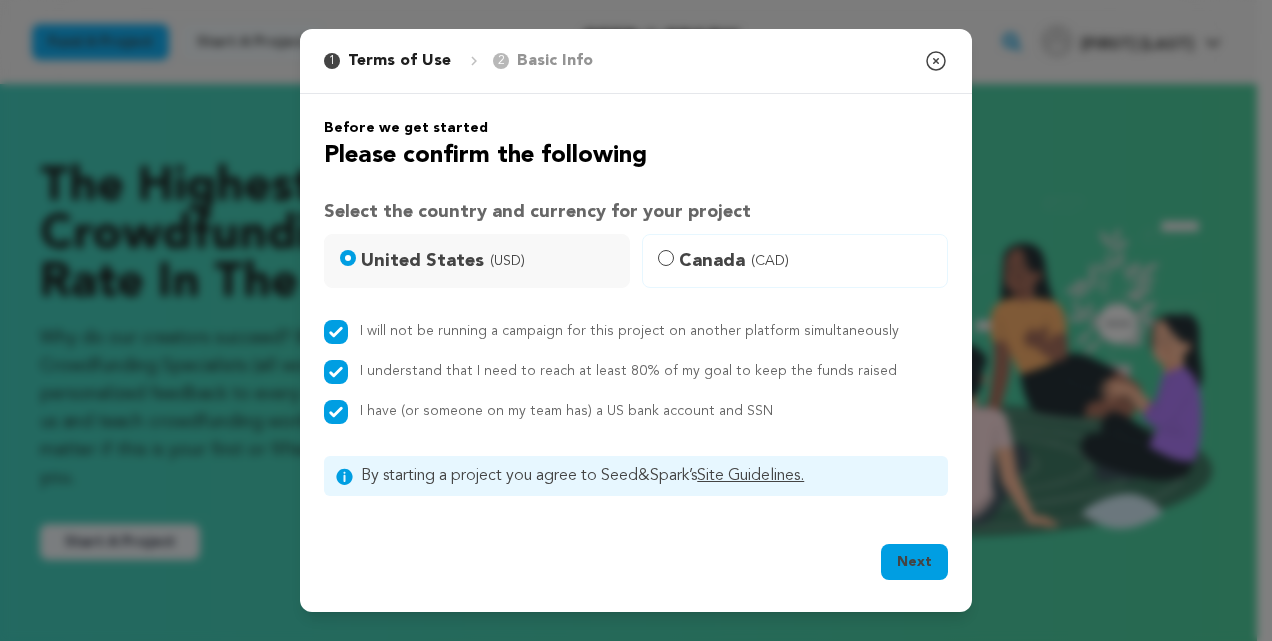 click on "Next" at bounding box center (914, 562) 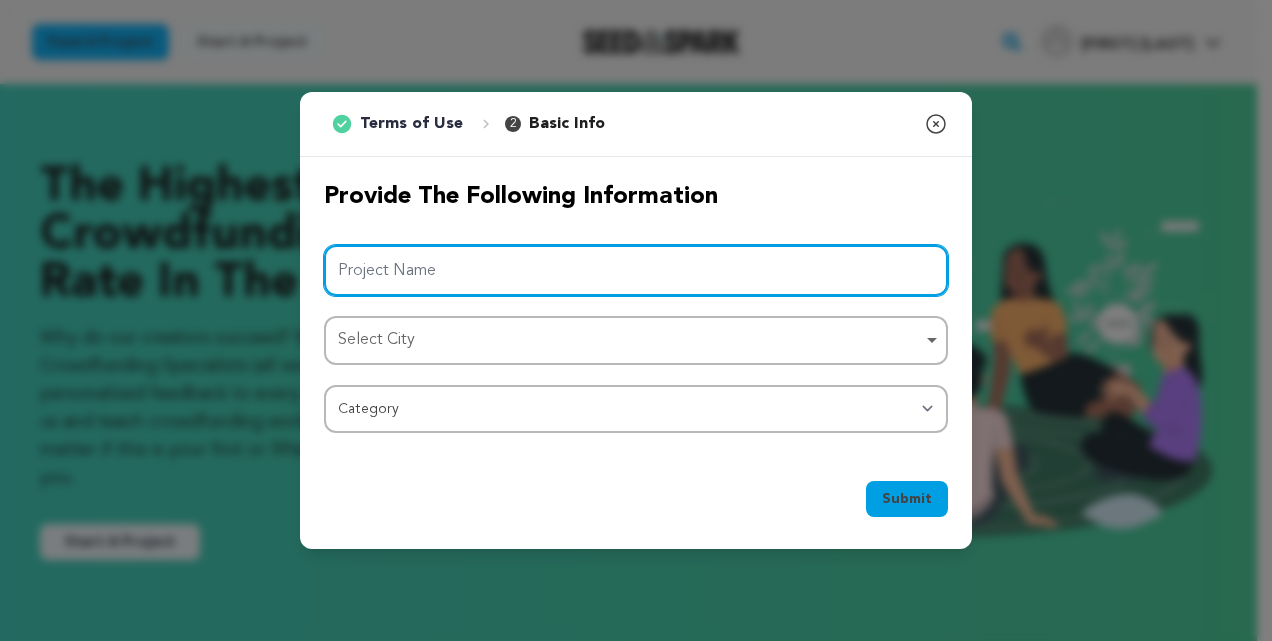 click on "Project Name" at bounding box center (636, 270) 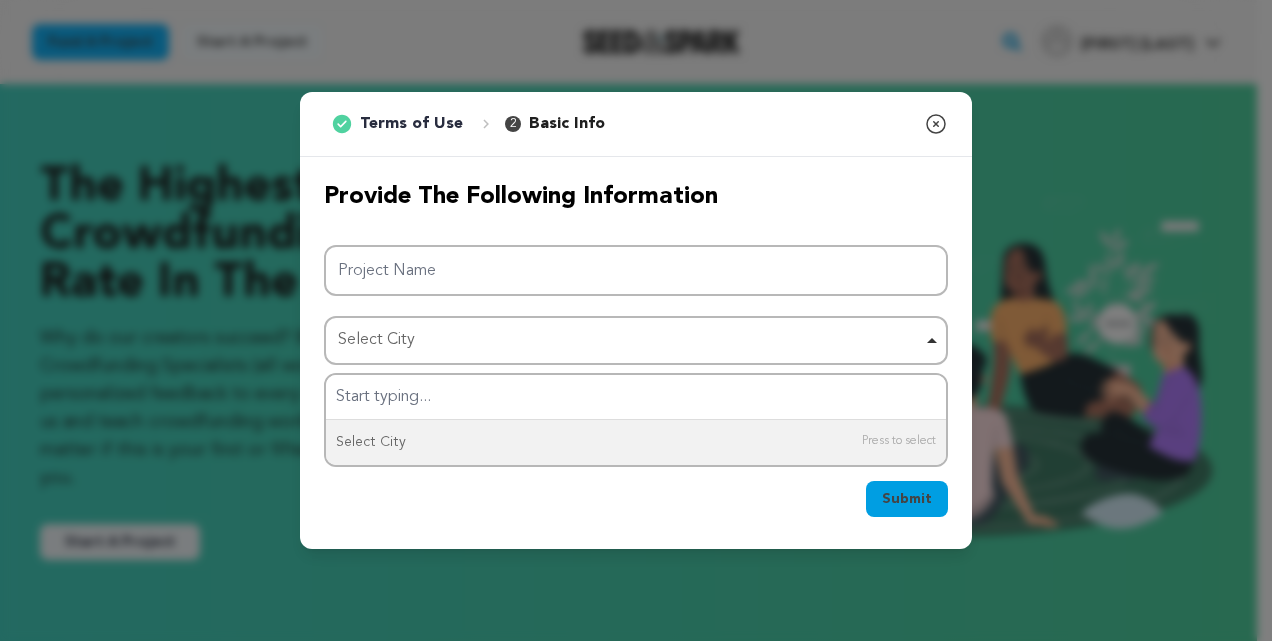 click 